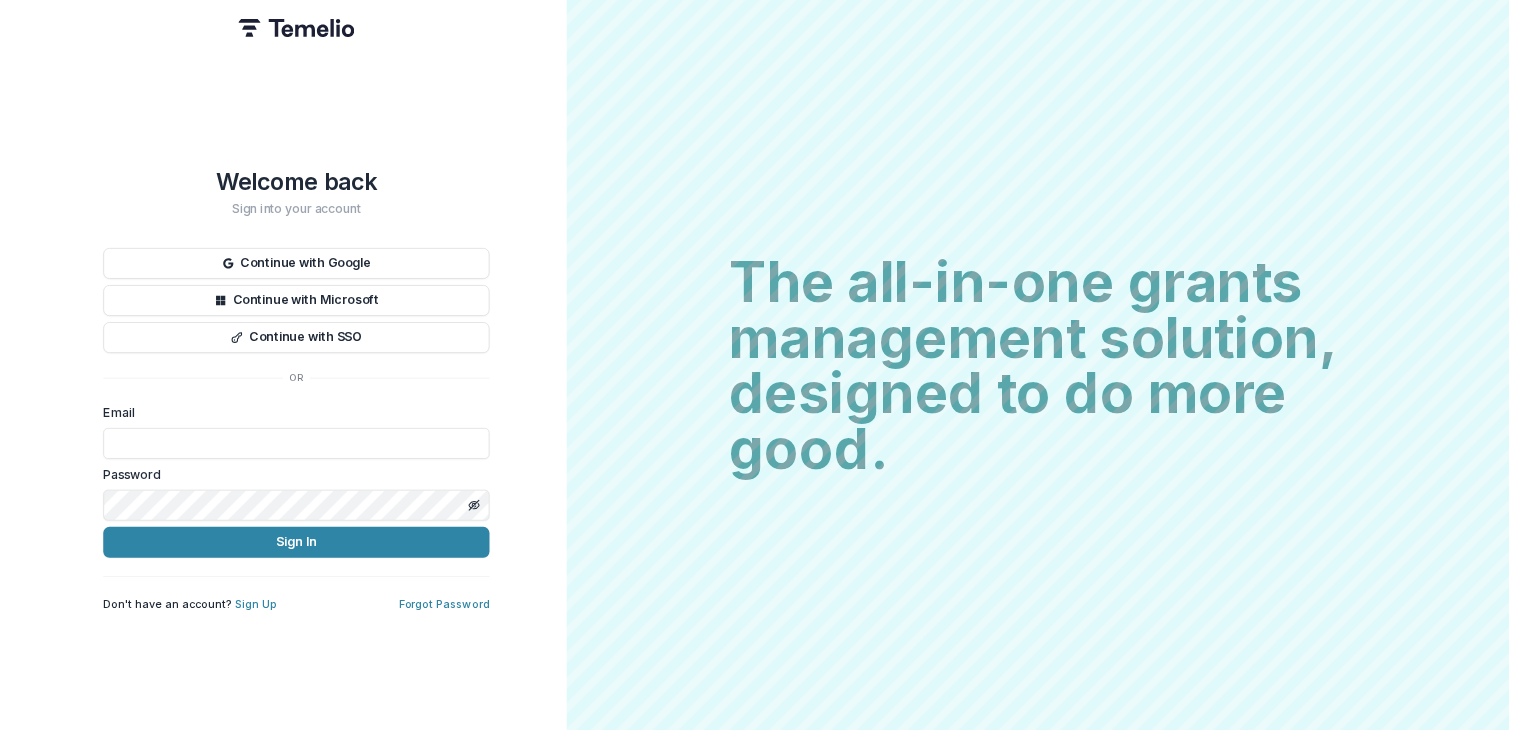 scroll, scrollTop: 0, scrollLeft: 0, axis: both 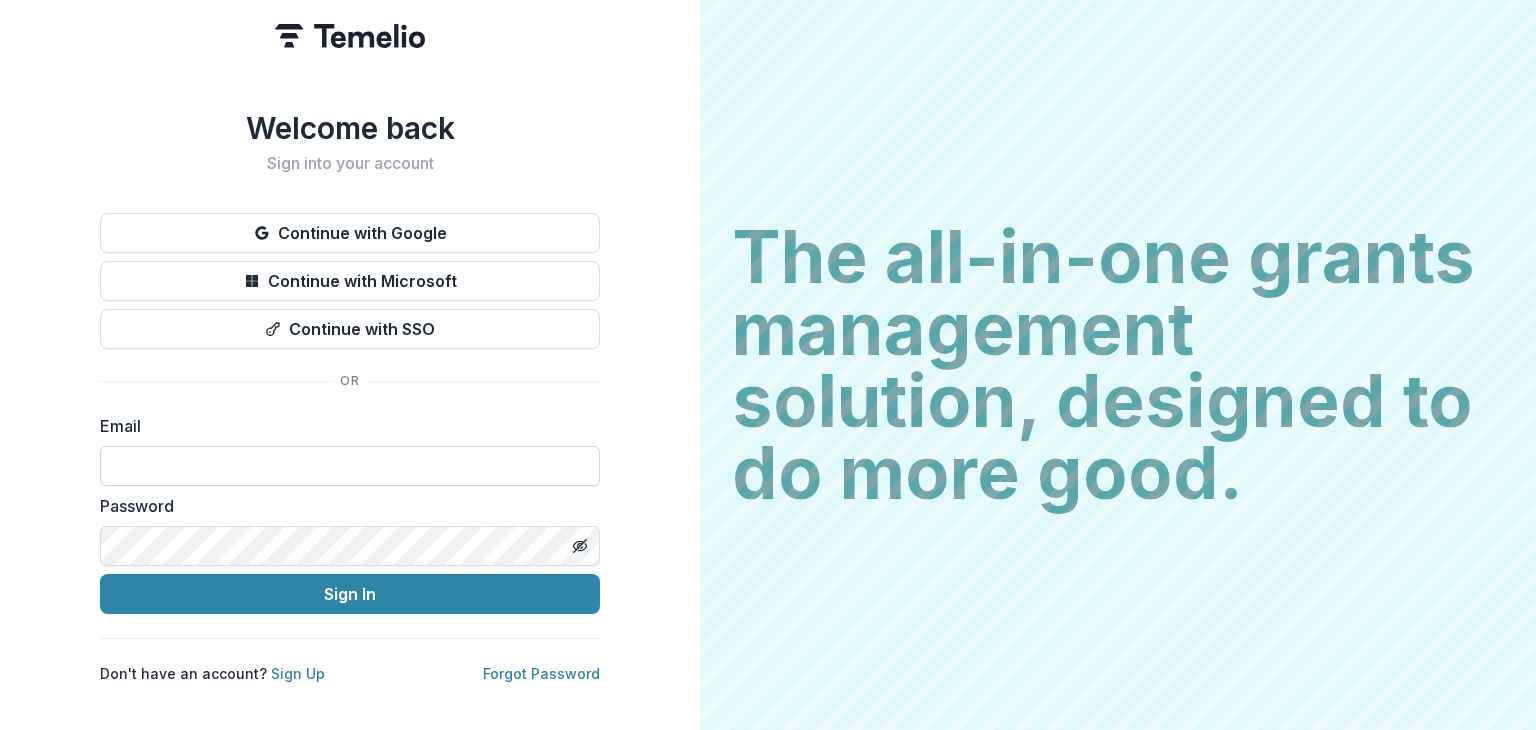 click at bounding box center (350, 466) 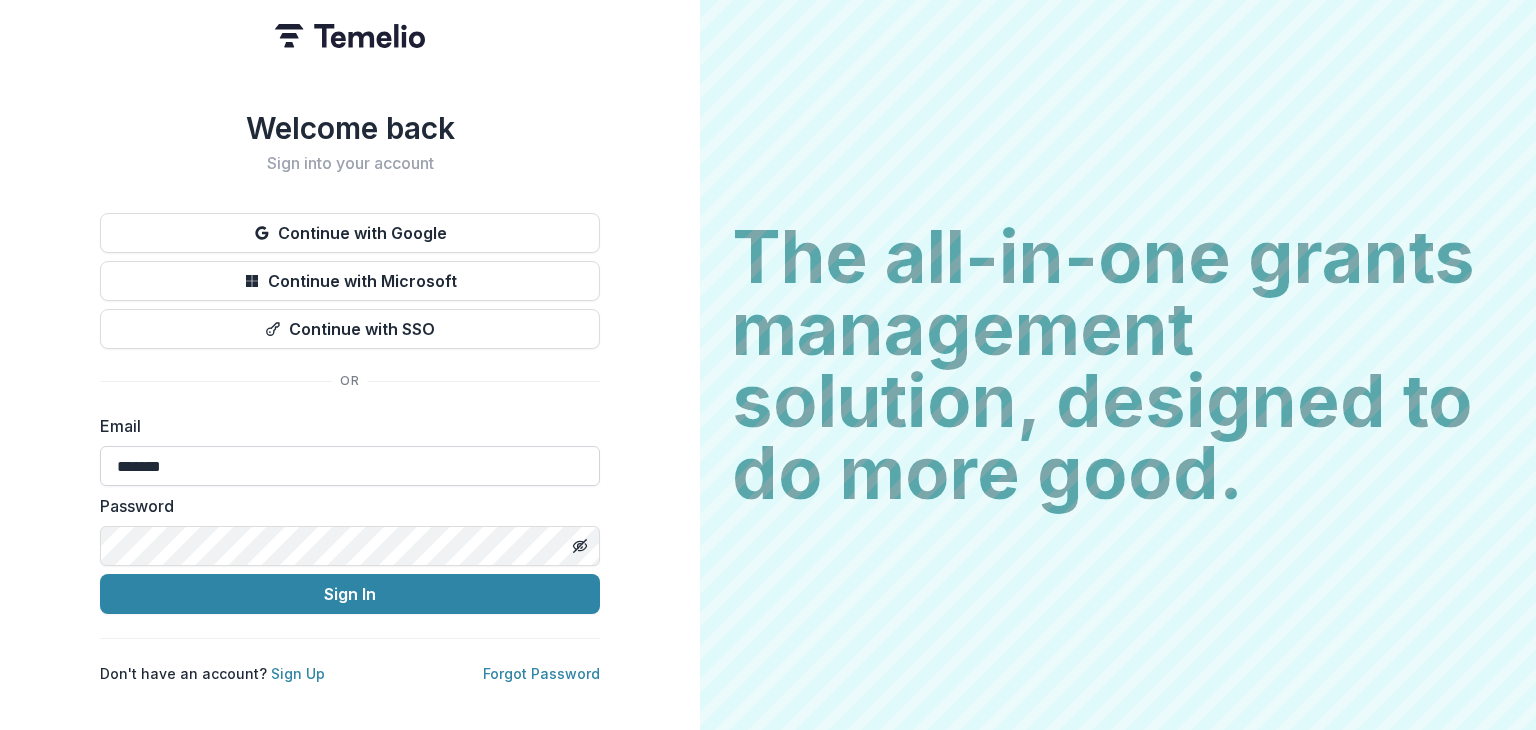 type on "**********" 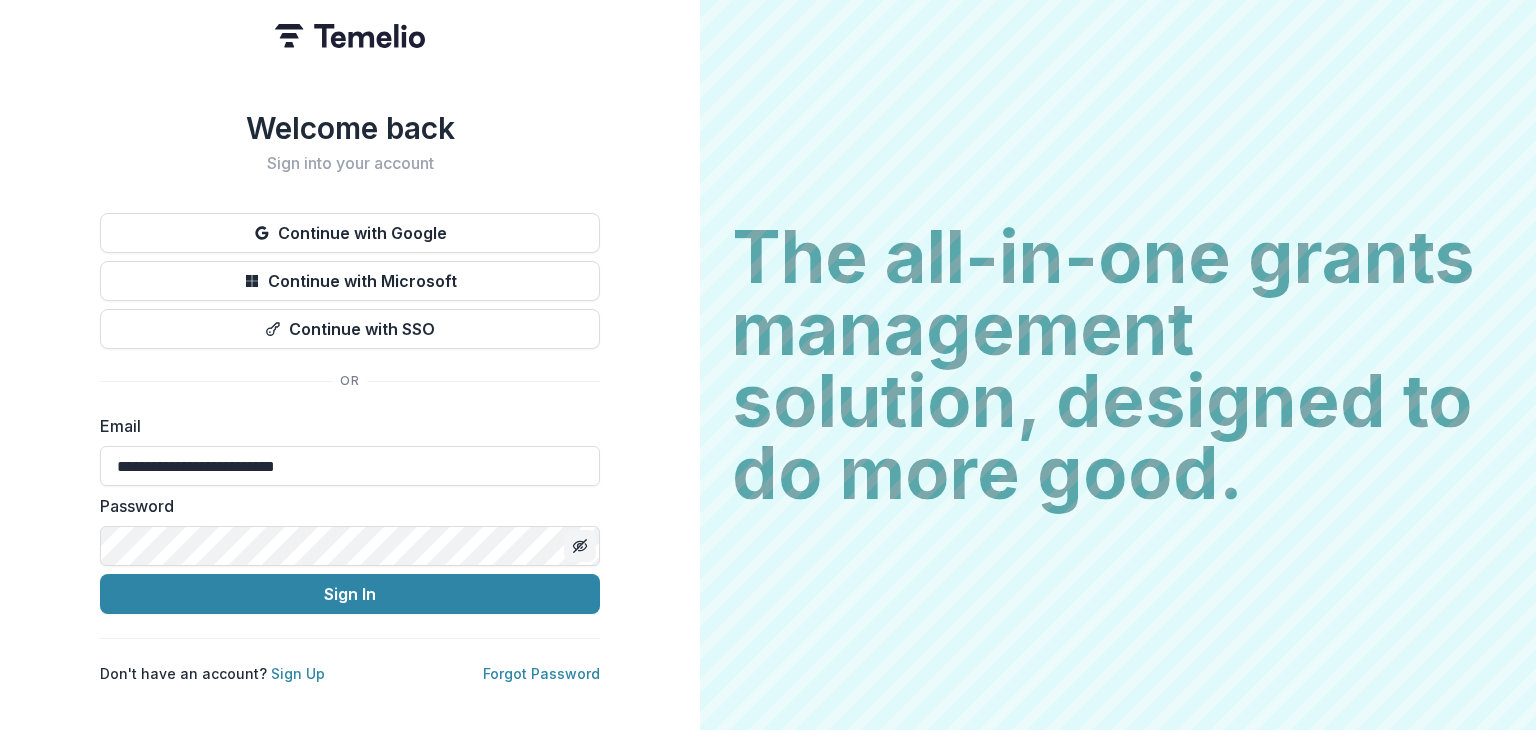click 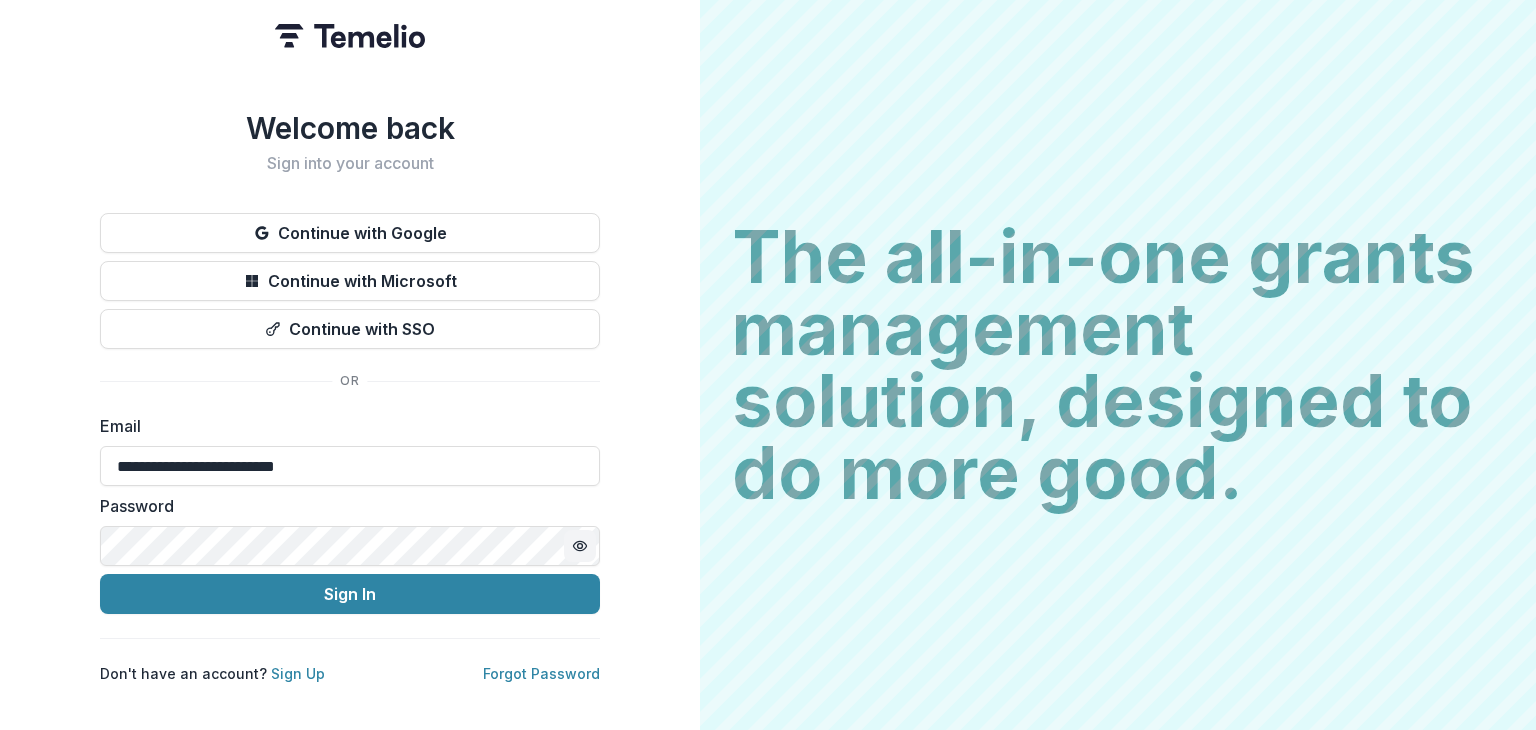 click 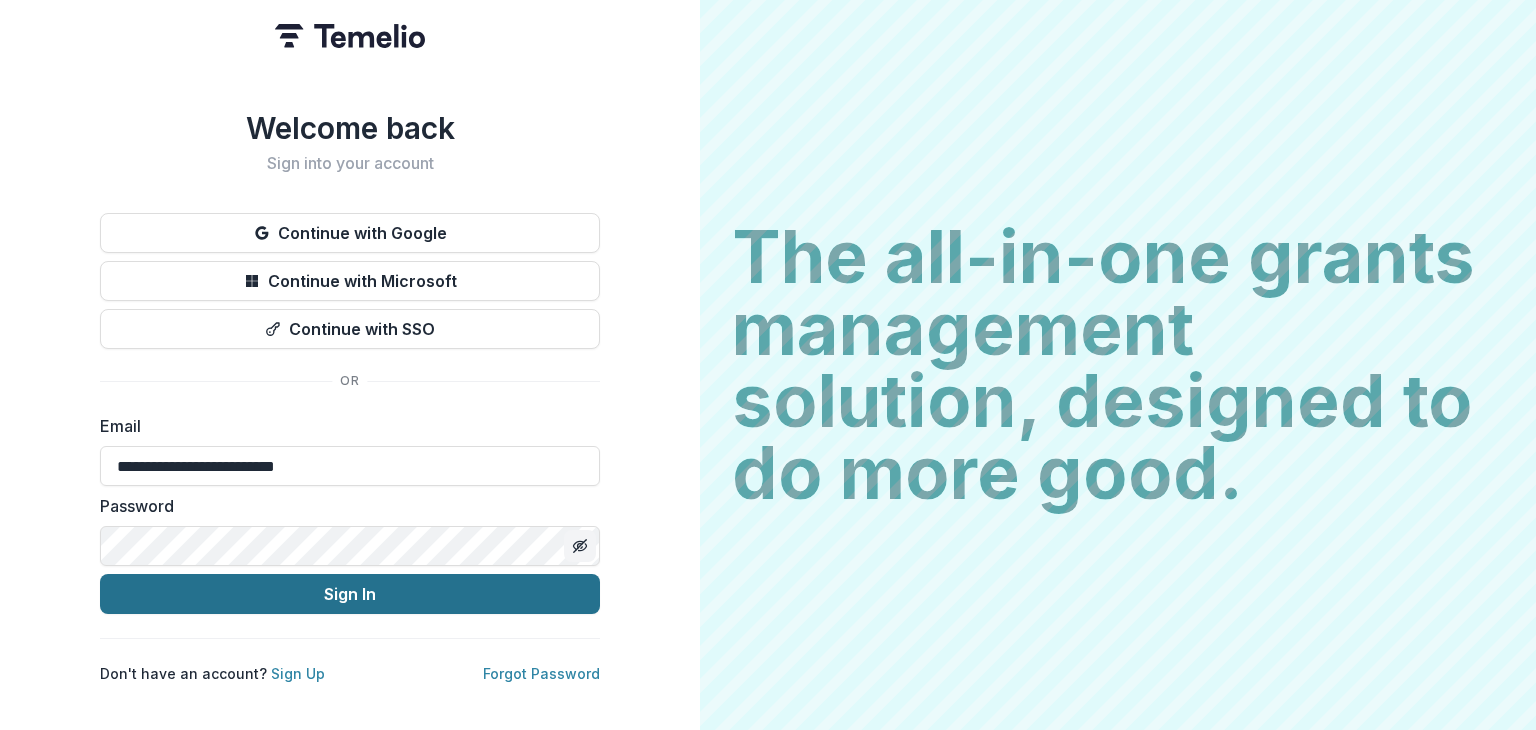 click on "Sign In" at bounding box center (350, 594) 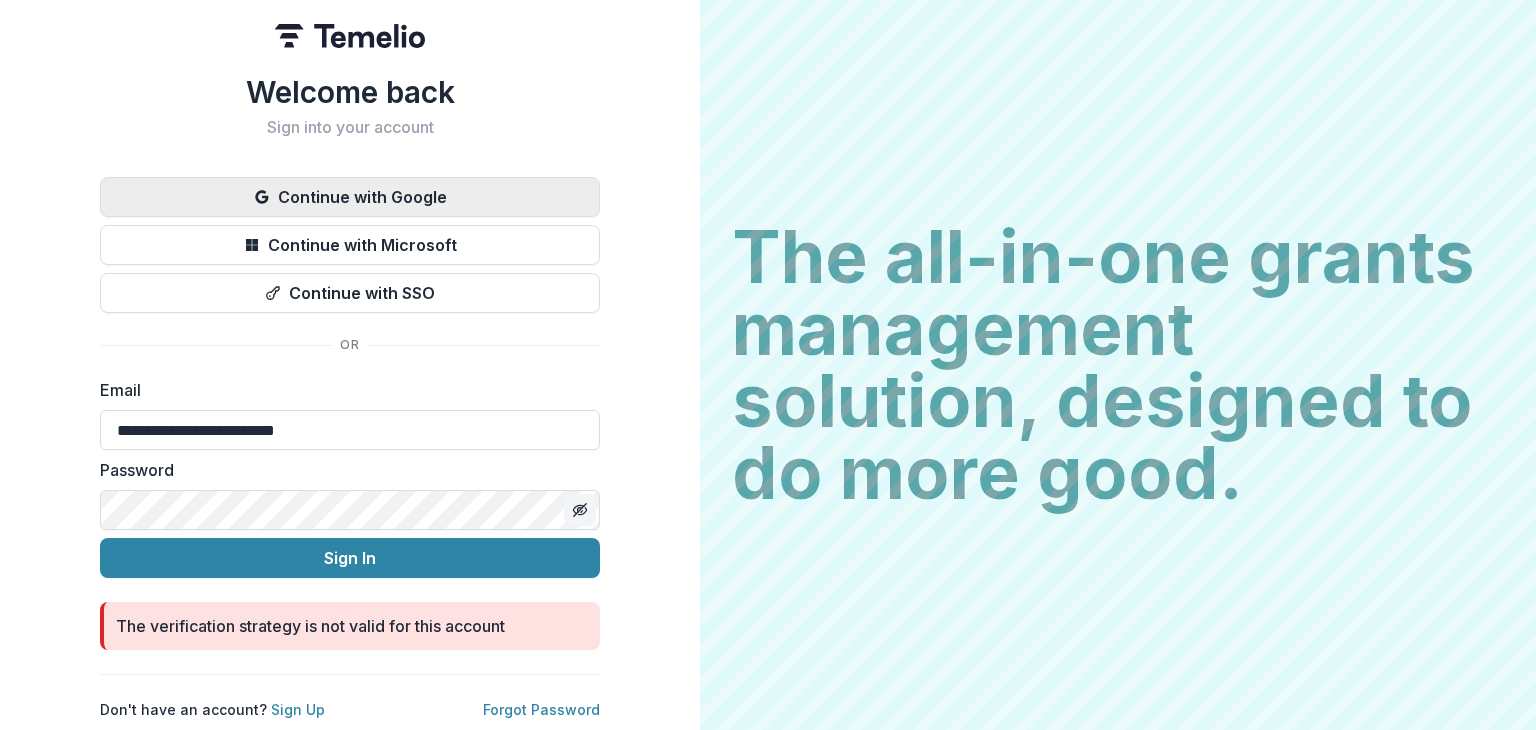 click on "Continue with Google" at bounding box center [350, 197] 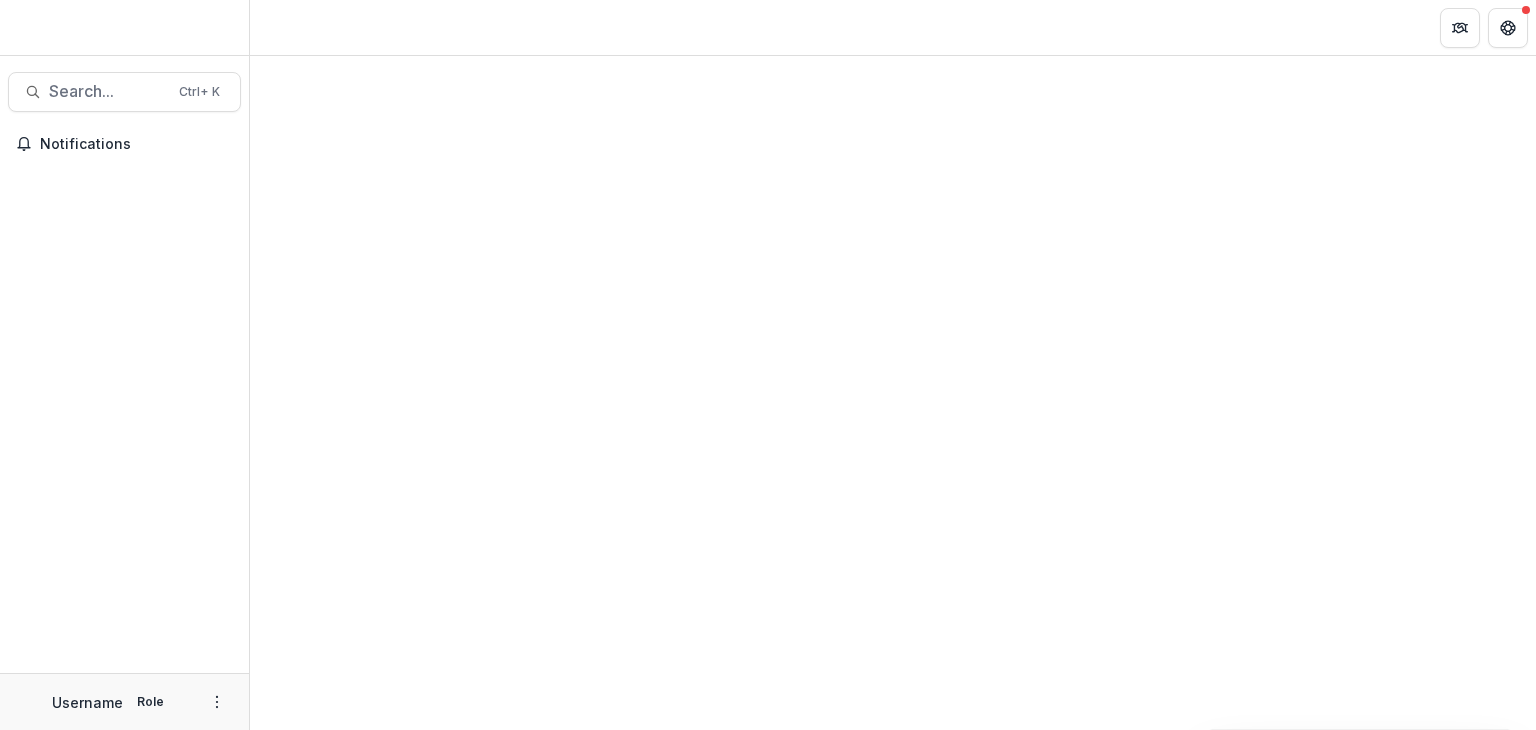 scroll, scrollTop: 0, scrollLeft: 0, axis: both 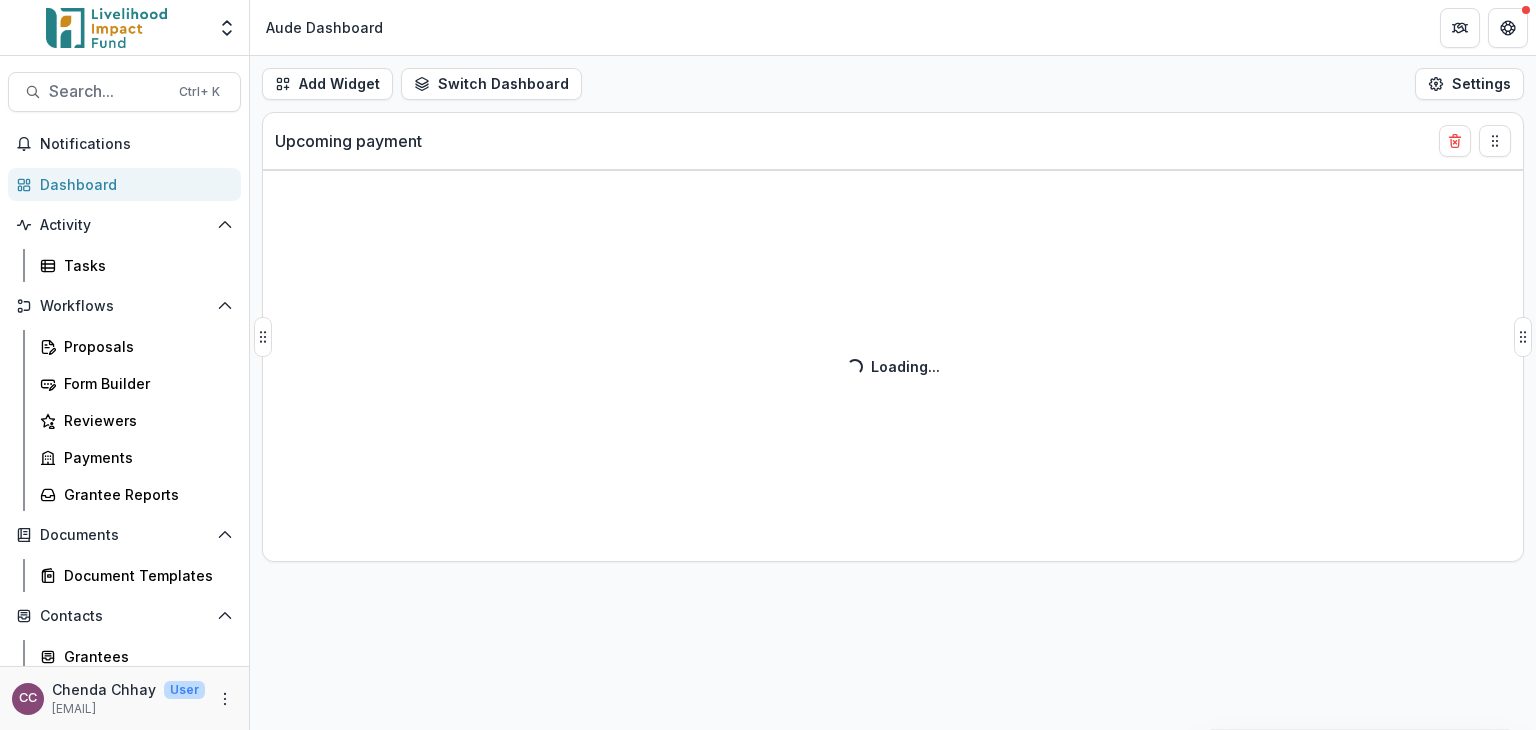 select on "******" 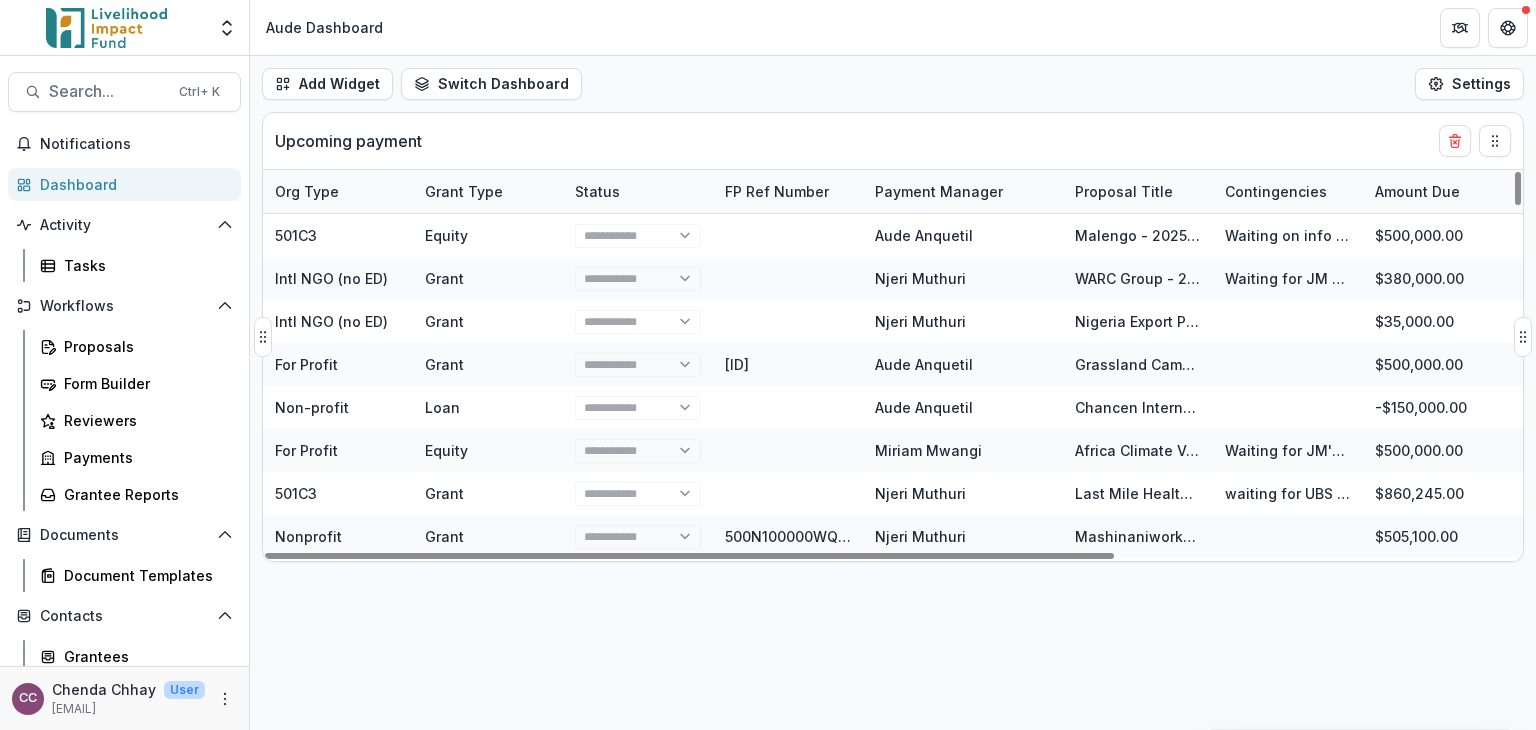 select on "******" 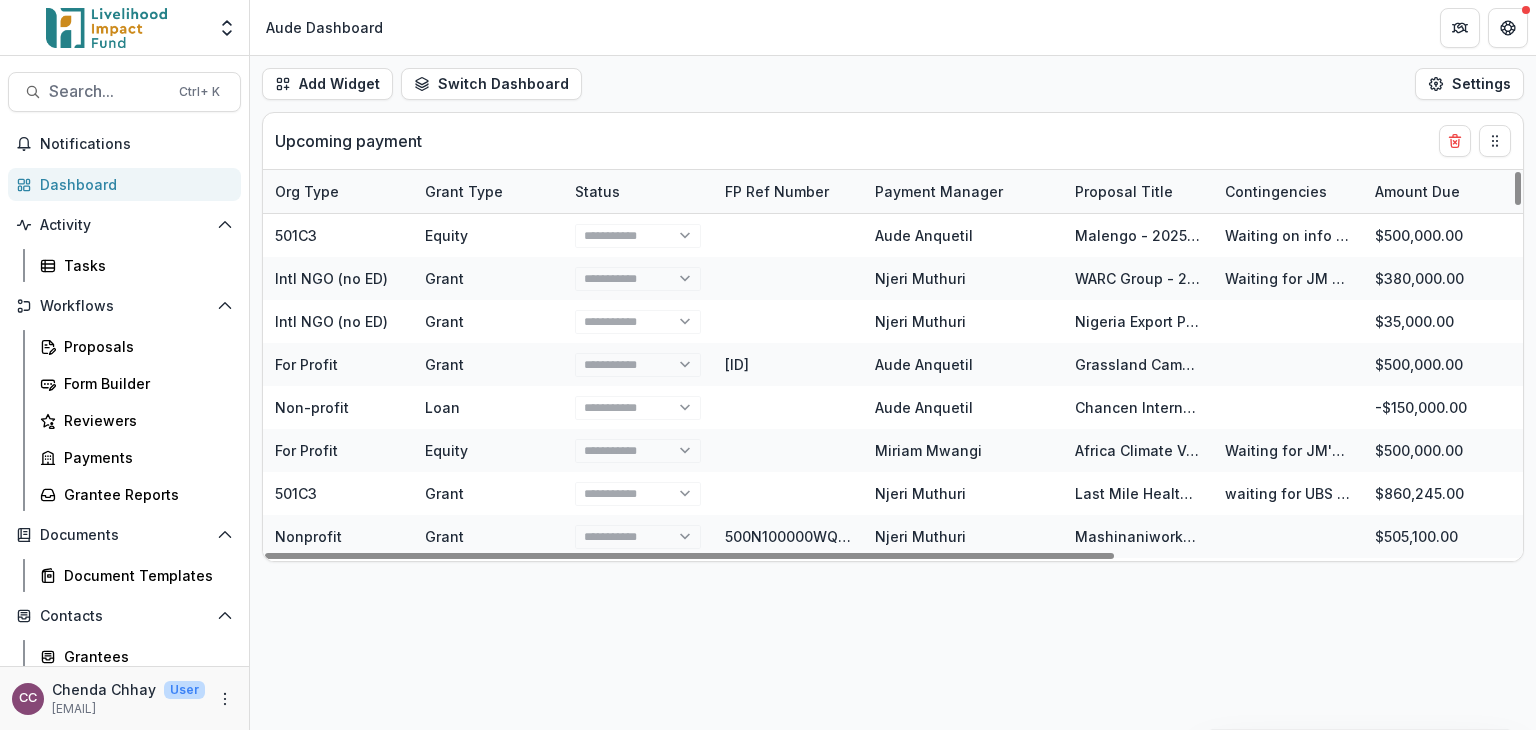 select on "******" 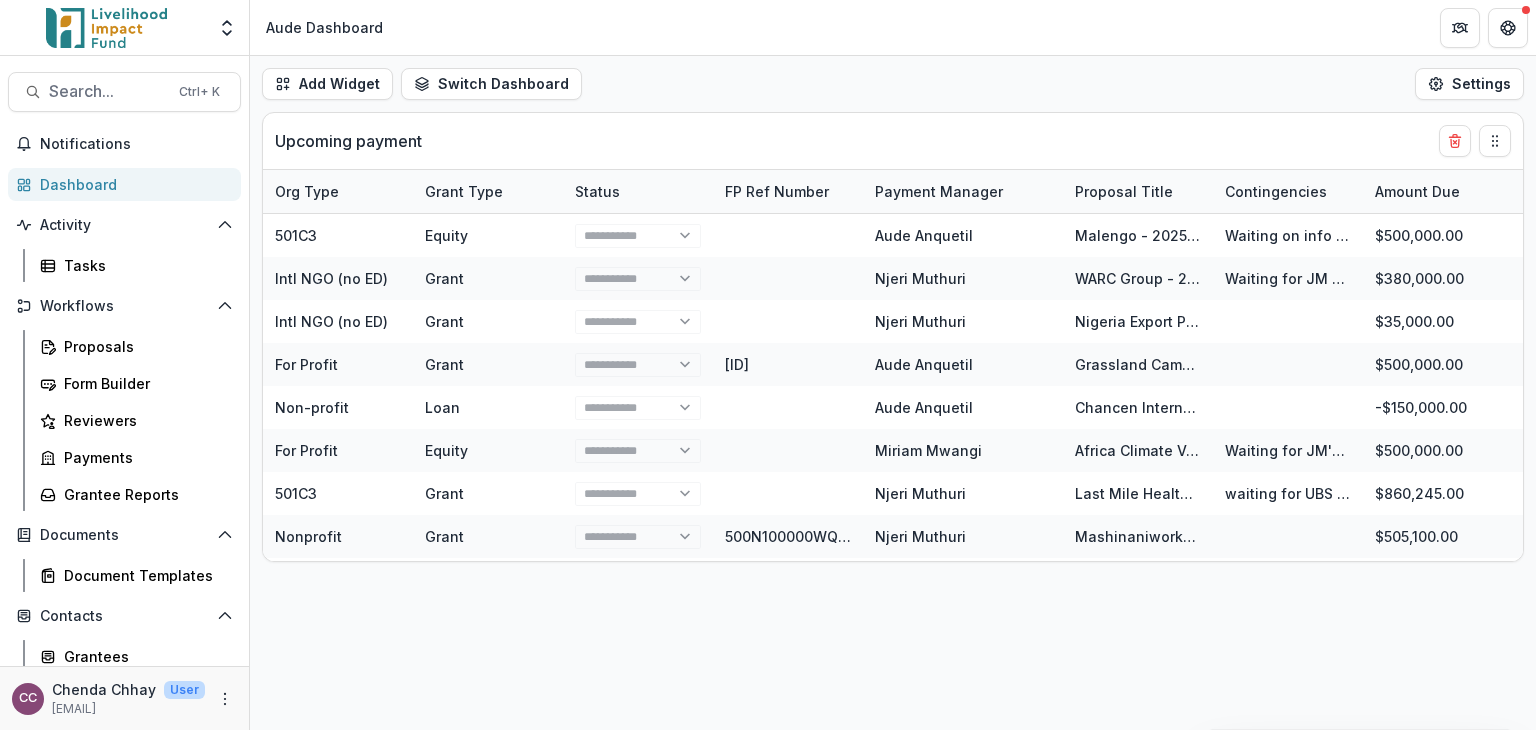 select on "******" 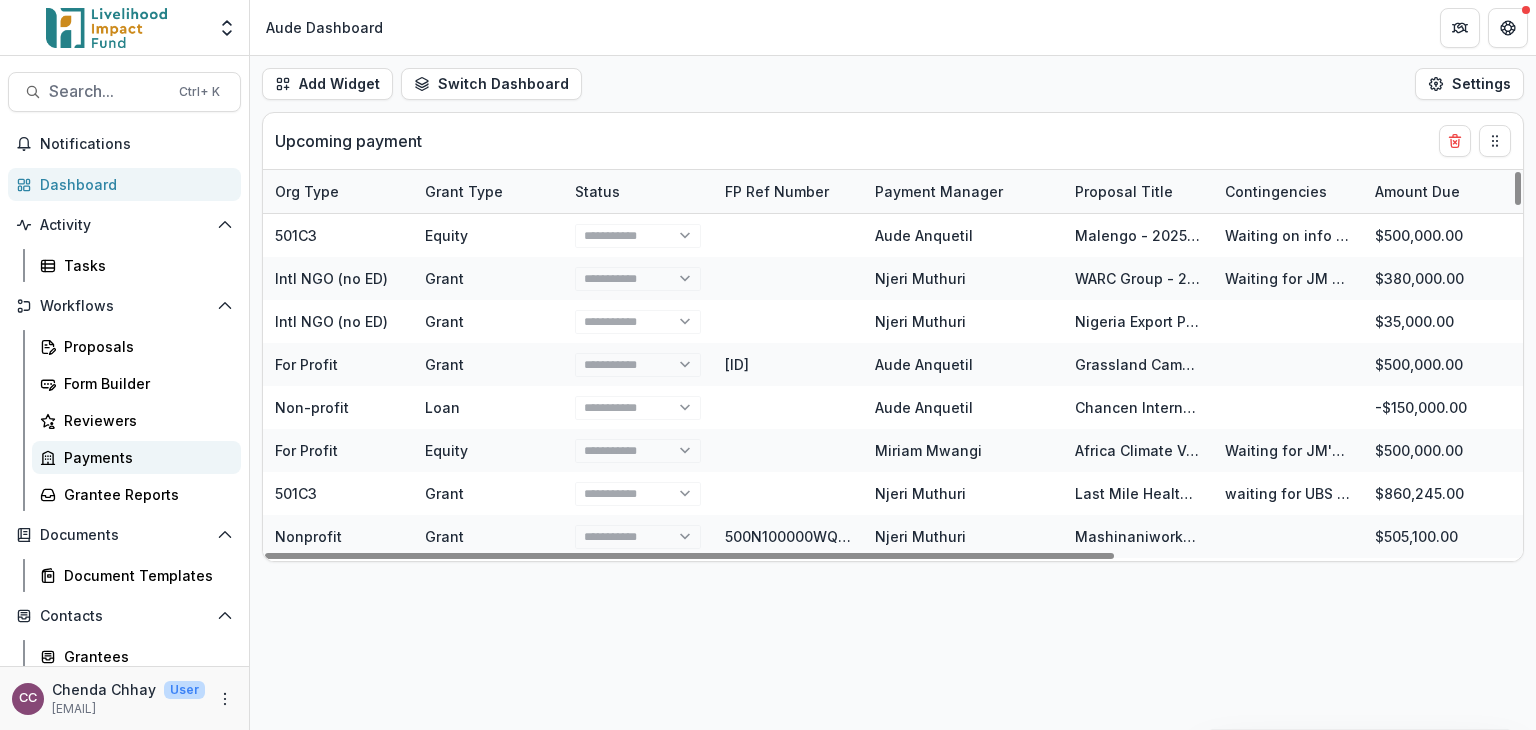click on "Payments" at bounding box center (136, 457) 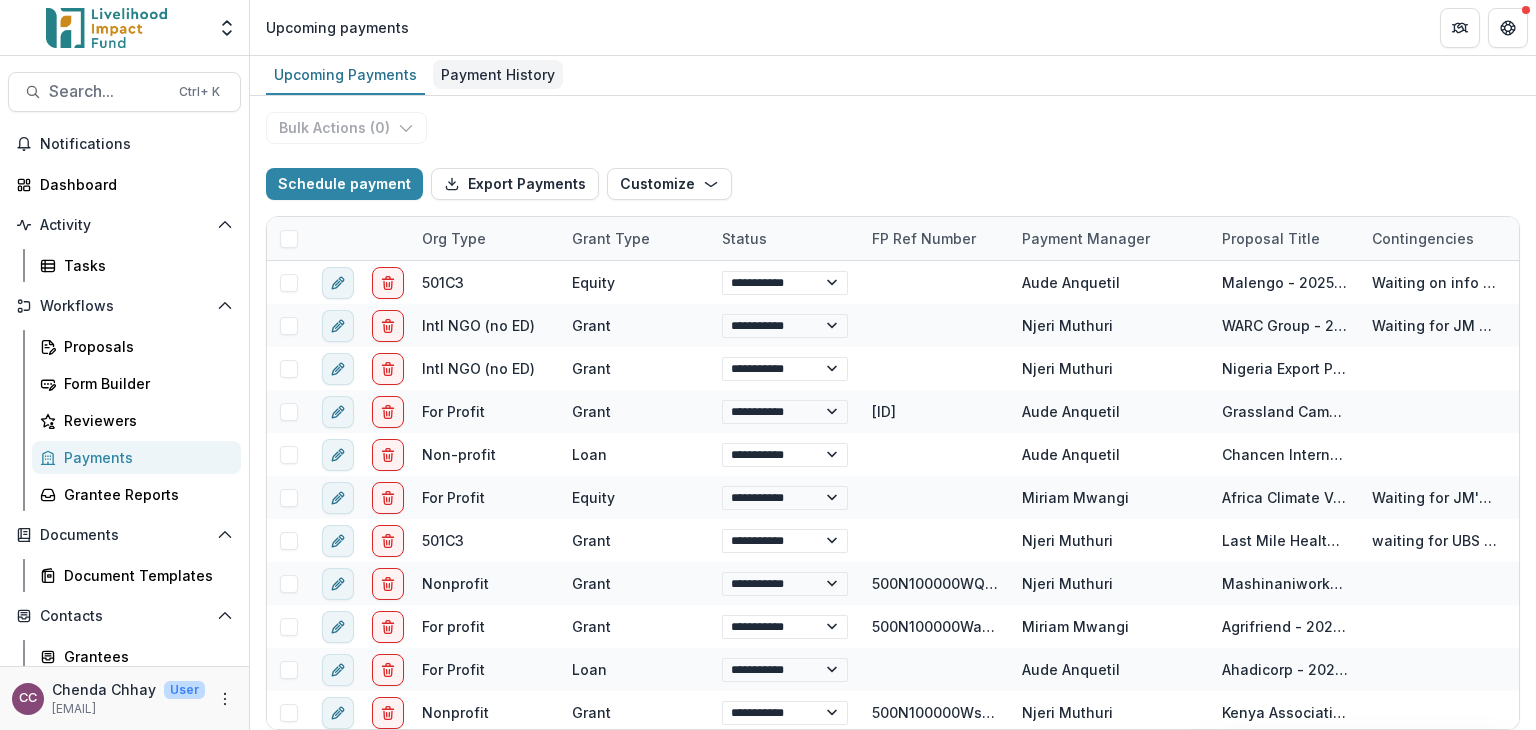 click on "Payment History" at bounding box center [498, 74] 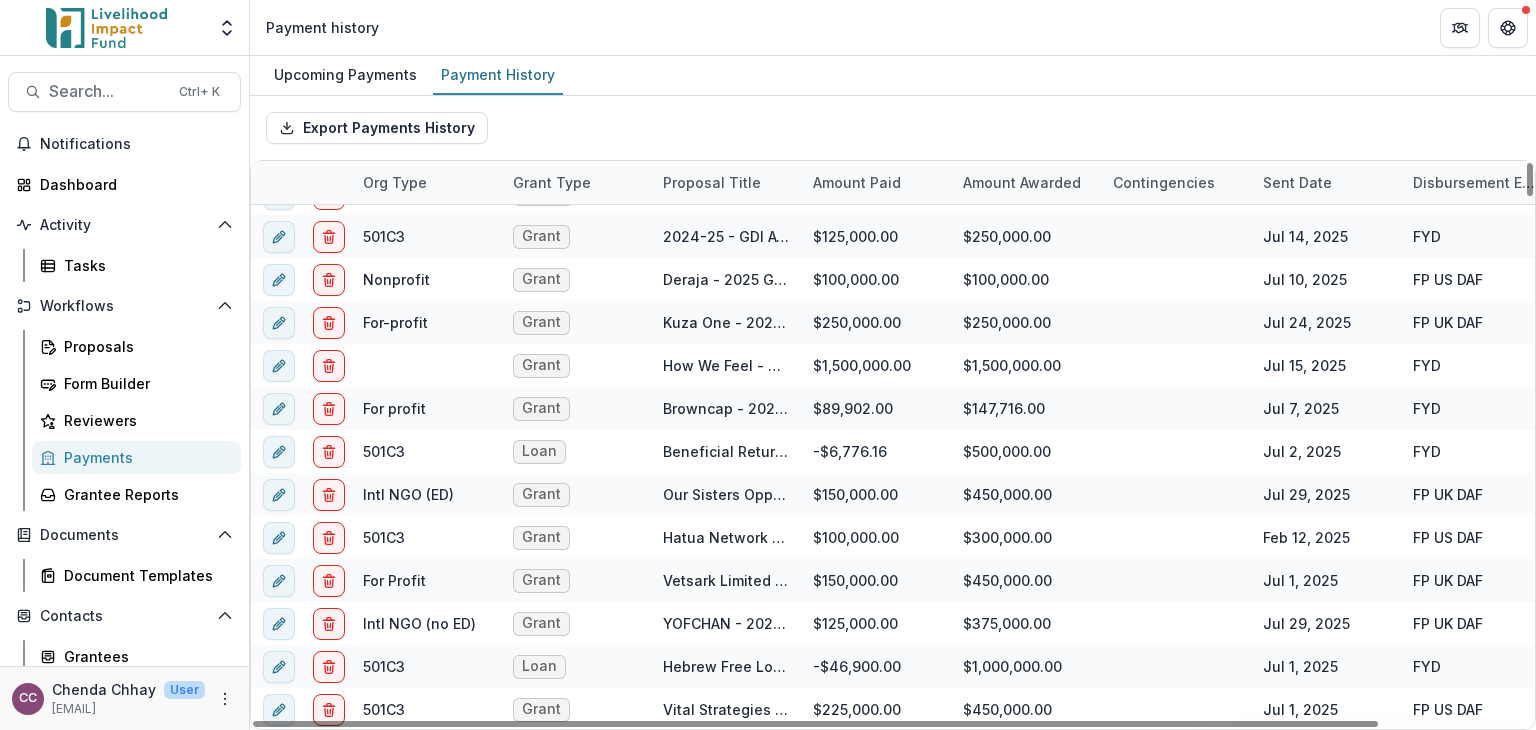 scroll, scrollTop: 300, scrollLeft: 0, axis: vertical 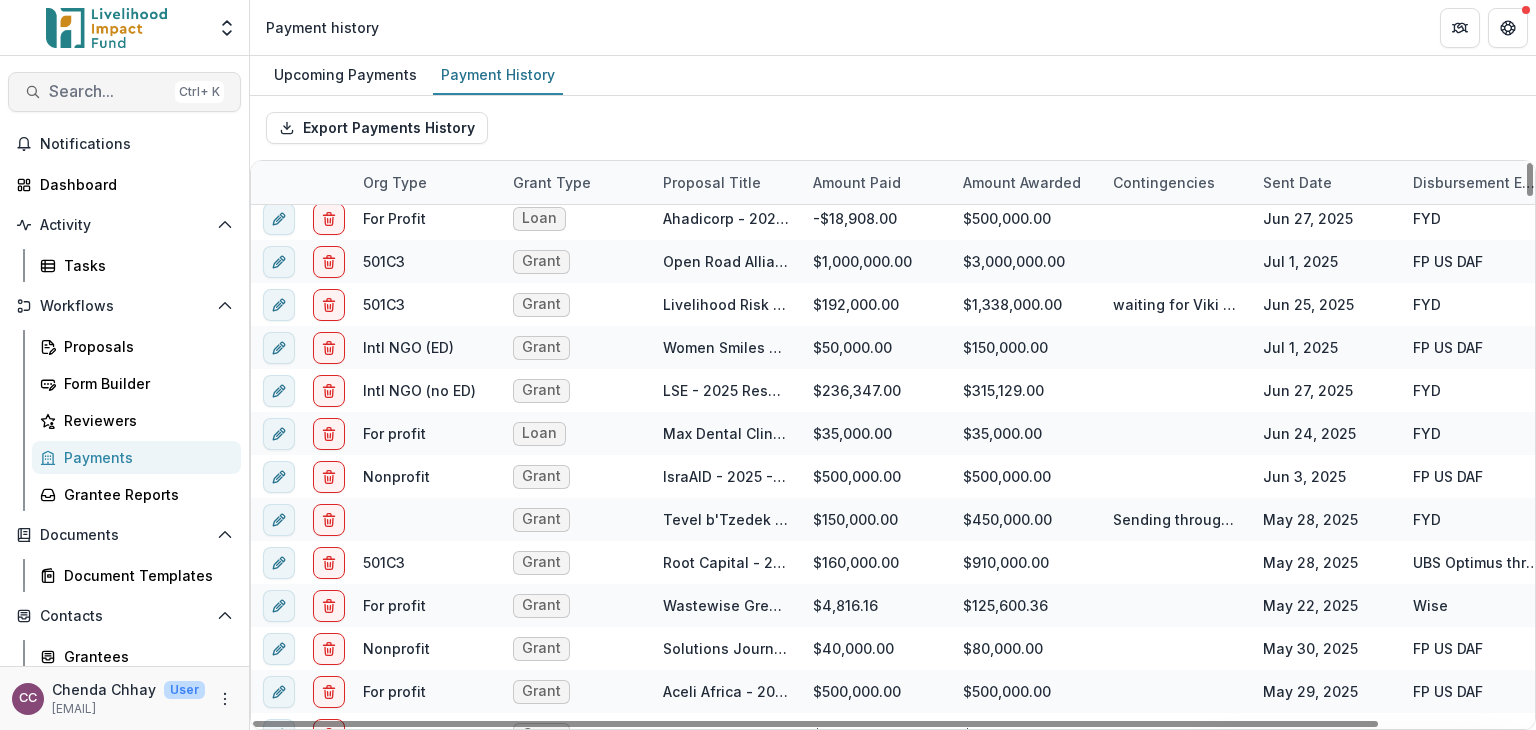 click on "Search..." at bounding box center [108, 91] 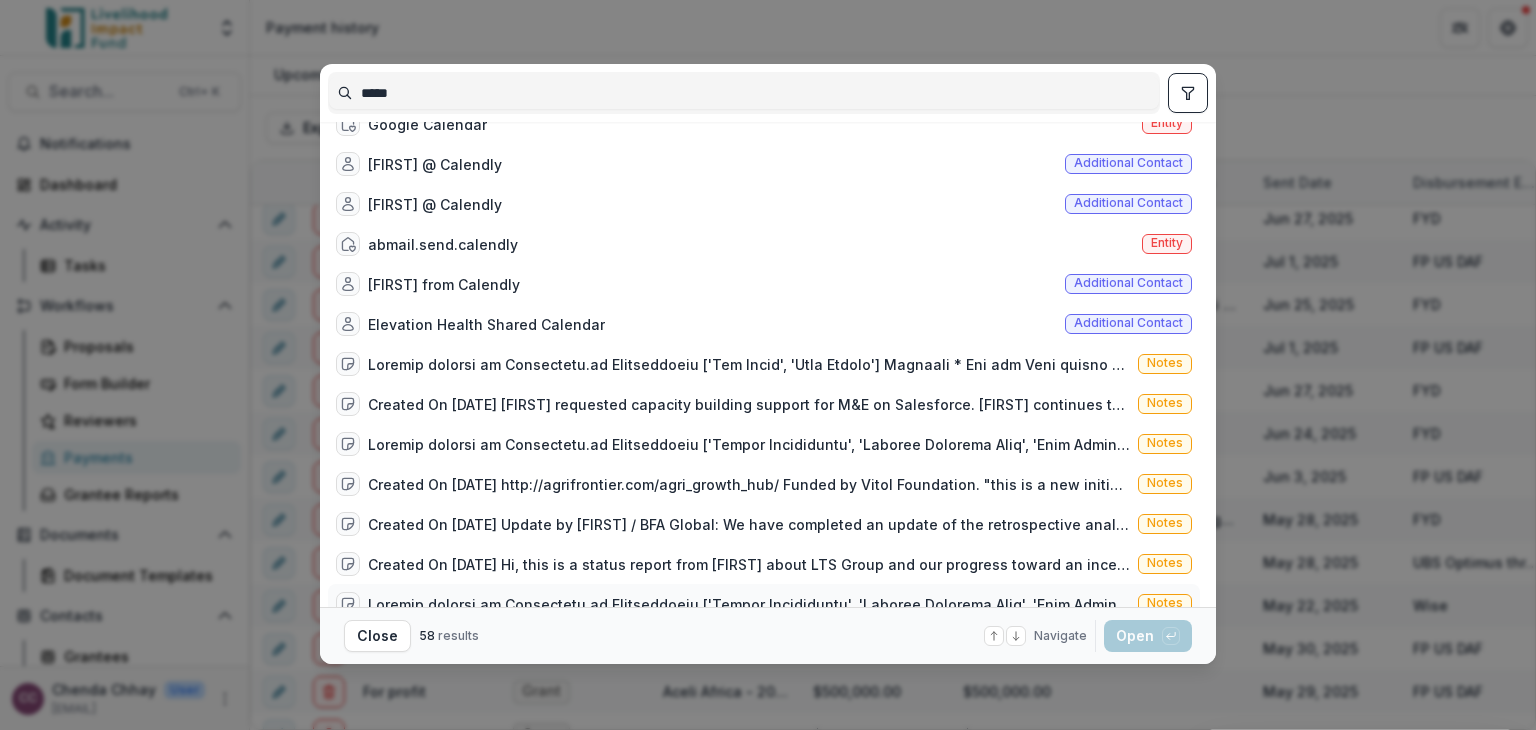 scroll, scrollTop: 900, scrollLeft: 0, axis: vertical 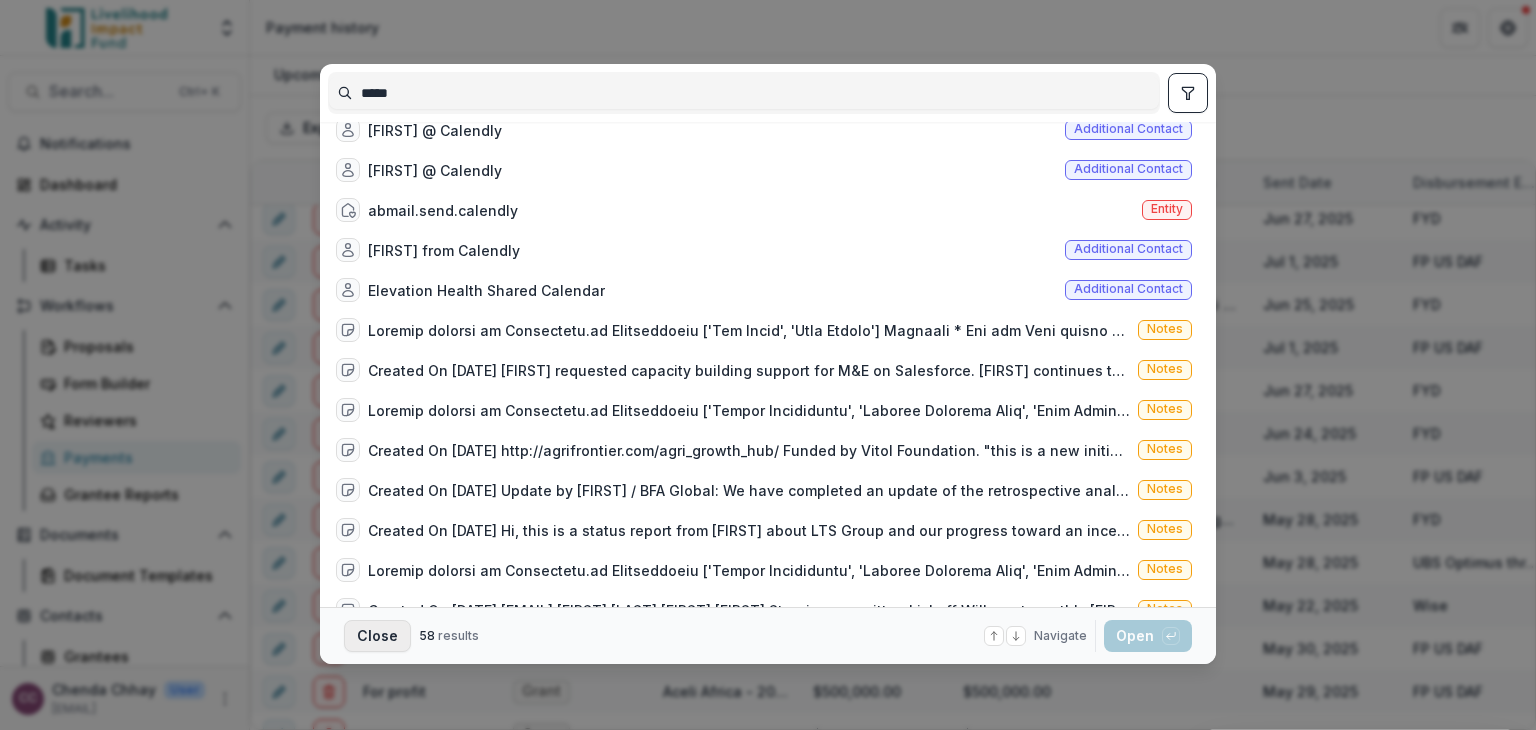click on "Close" at bounding box center (377, 636) 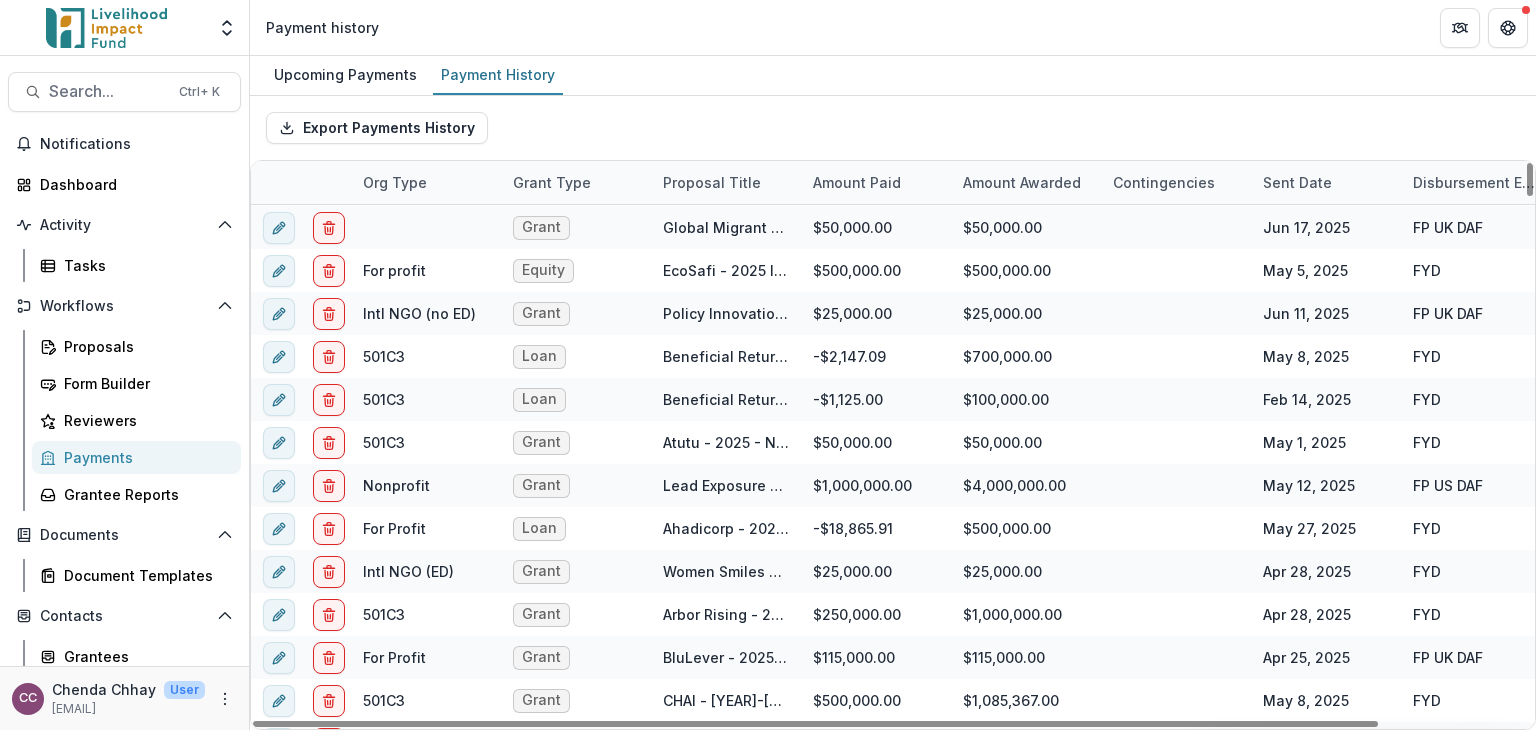 scroll, scrollTop: 3100, scrollLeft: 0, axis: vertical 